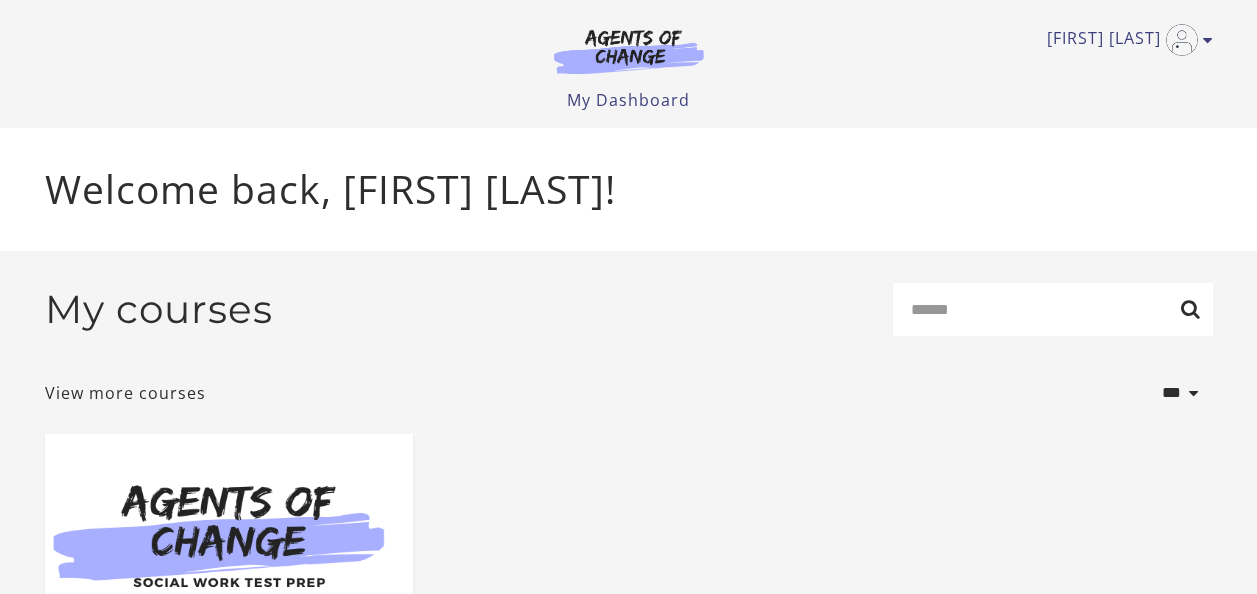 scroll, scrollTop: 0, scrollLeft: 0, axis: both 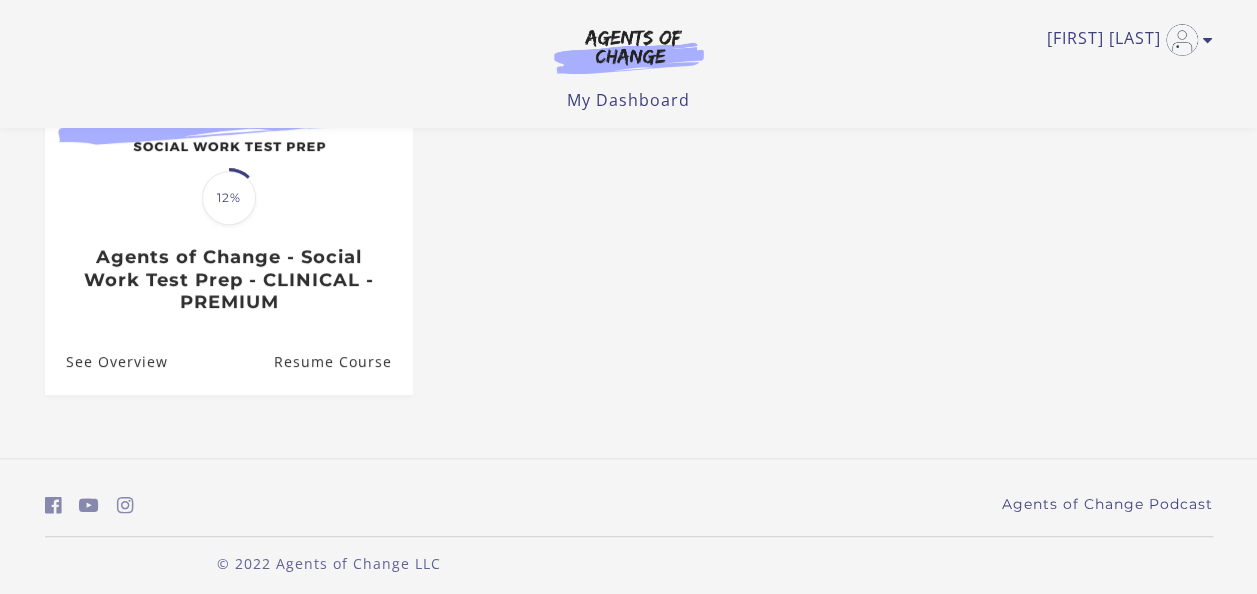 click on "Resume Course" at bounding box center [342, 361] 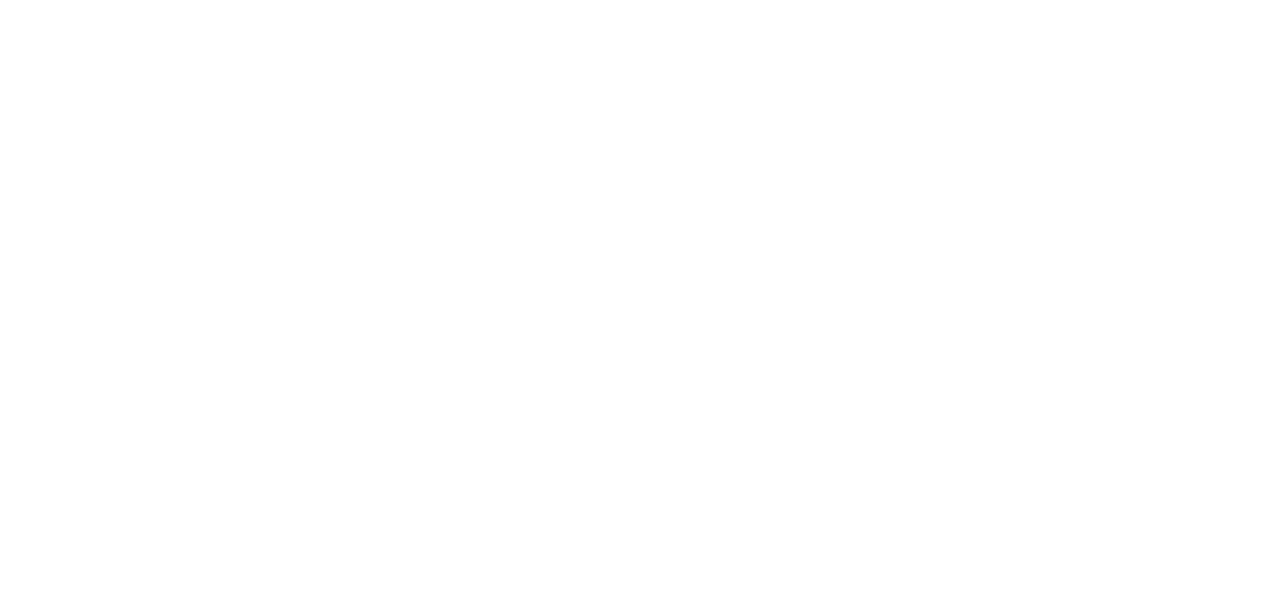 scroll, scrollTop: 0, scrollLeft: 0, axis: both 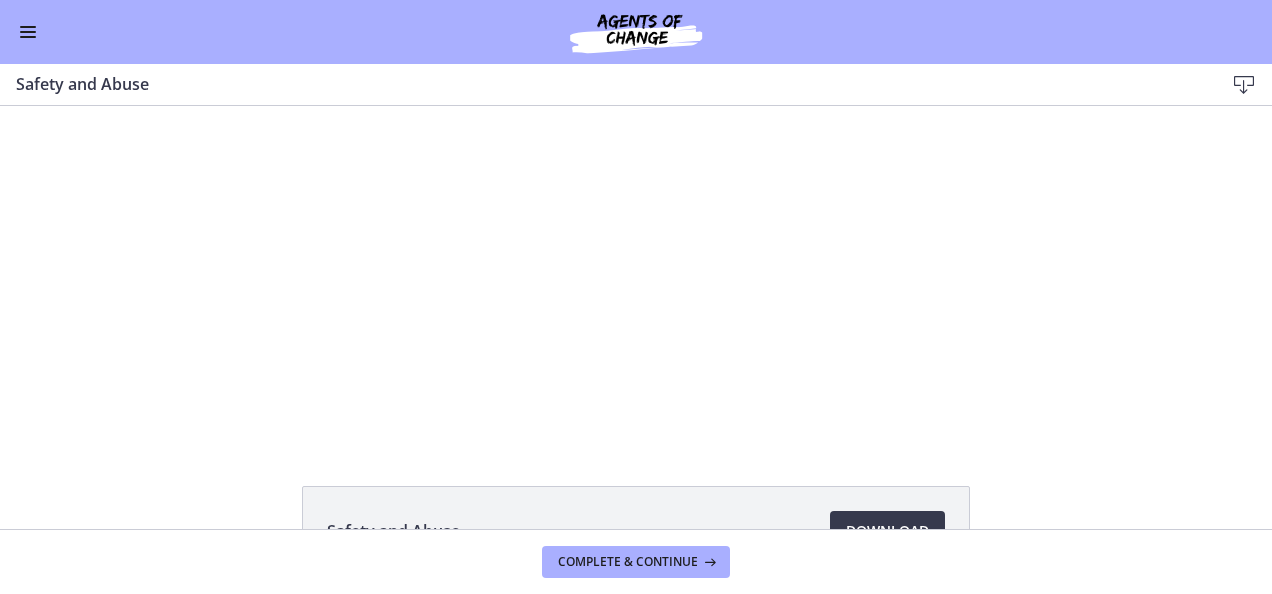 click at bounding box center (636, 273) 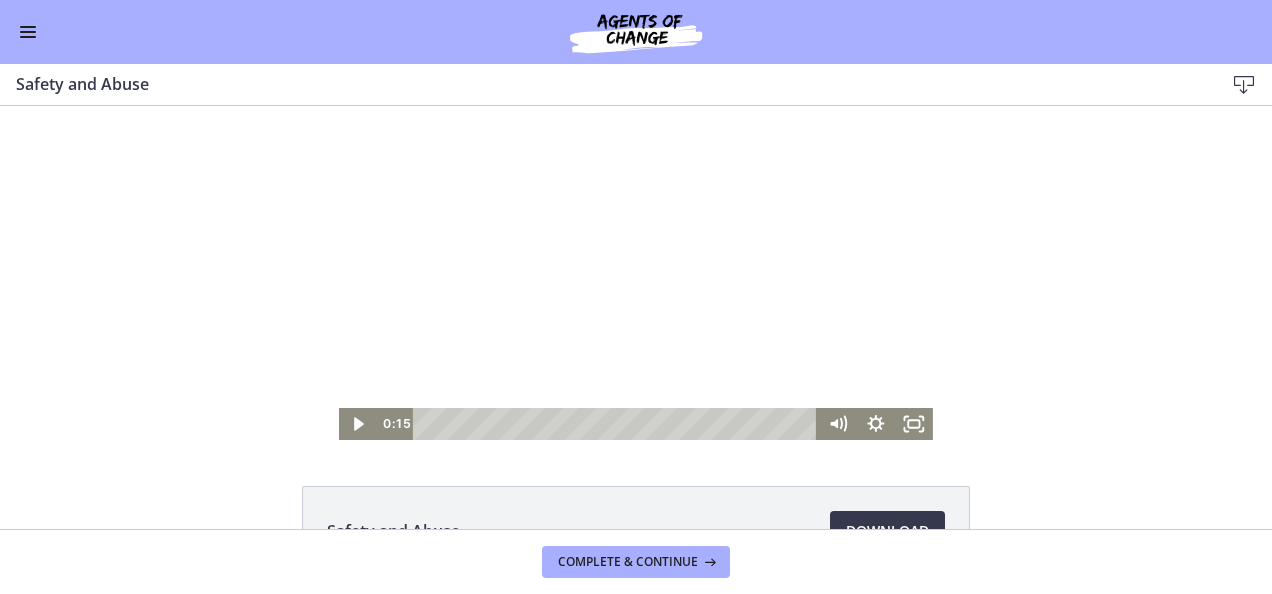 click at bounding box center [28, 37] 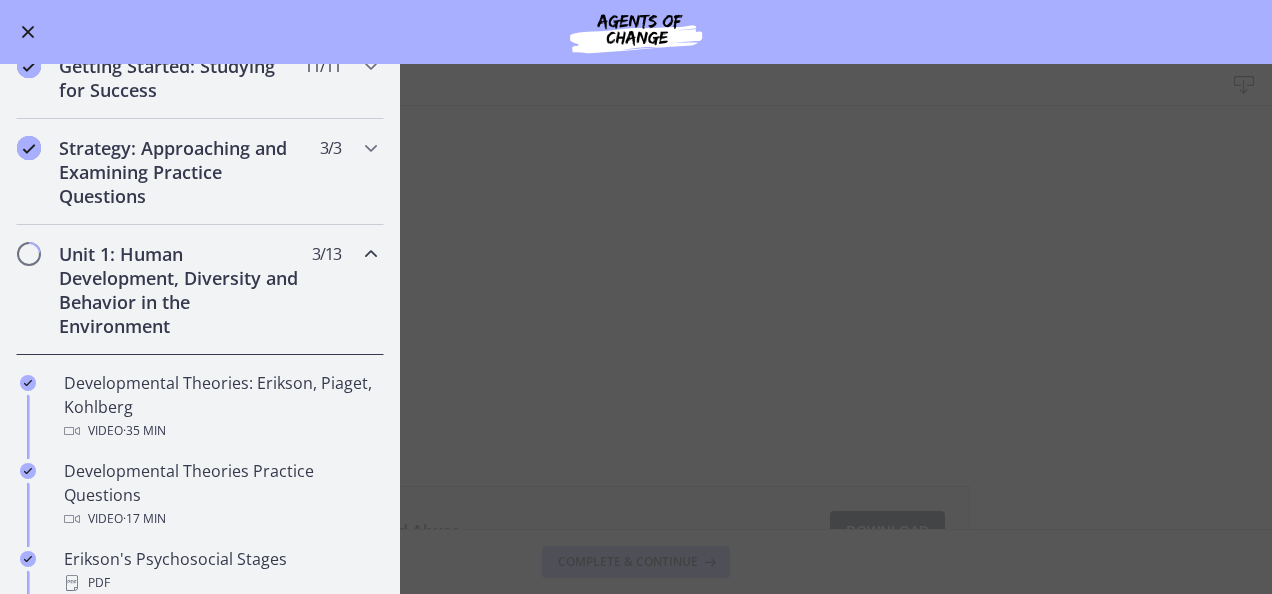 scroll, scrollTop: 279, scrollLeft: 0, axis: vertical 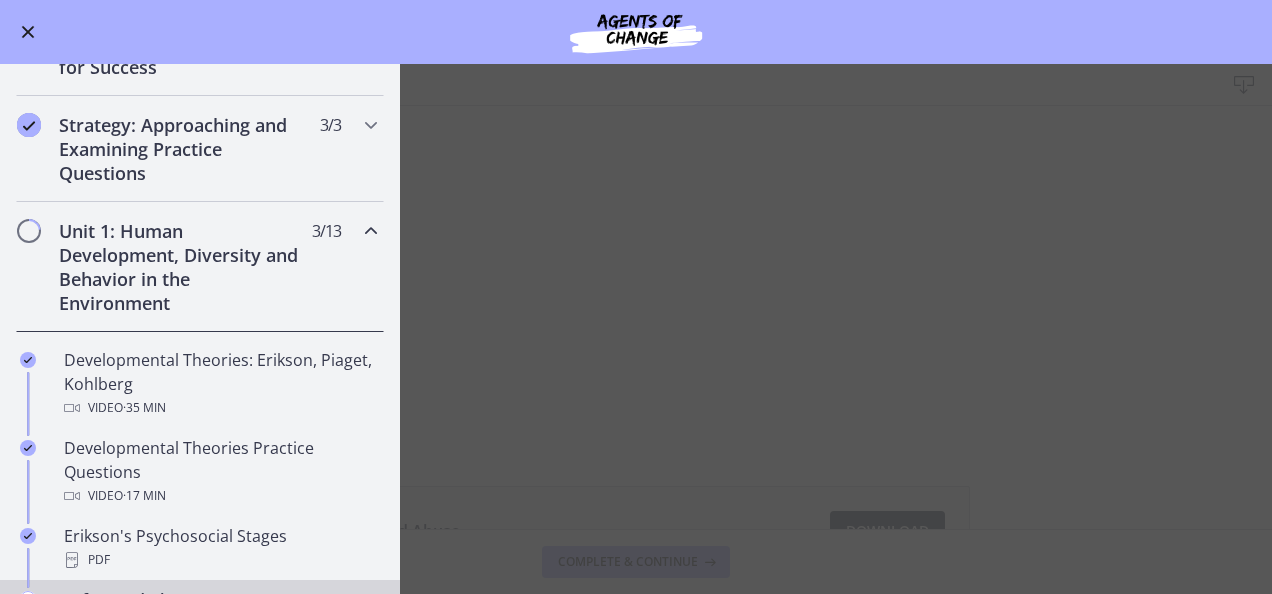 click on "Unit 1: Human Development, Diversity and Behavior in the Environment" at bounding box center [181, 267] 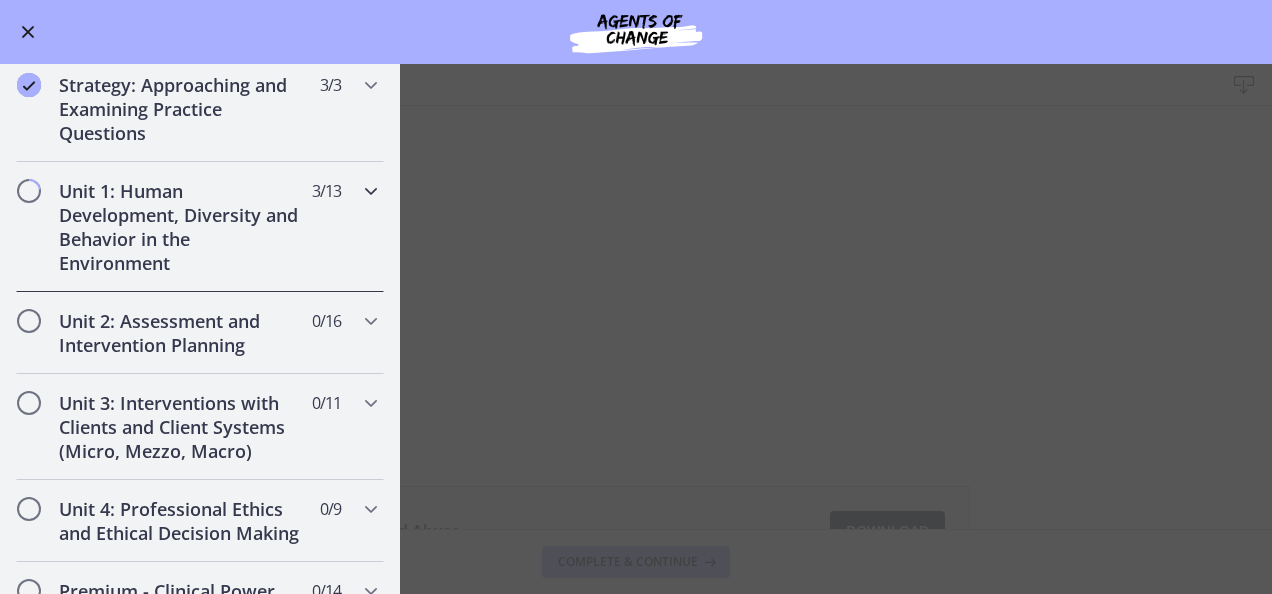 scroll, scrollTop: 321, scrollLeft: 0, axis: vertical 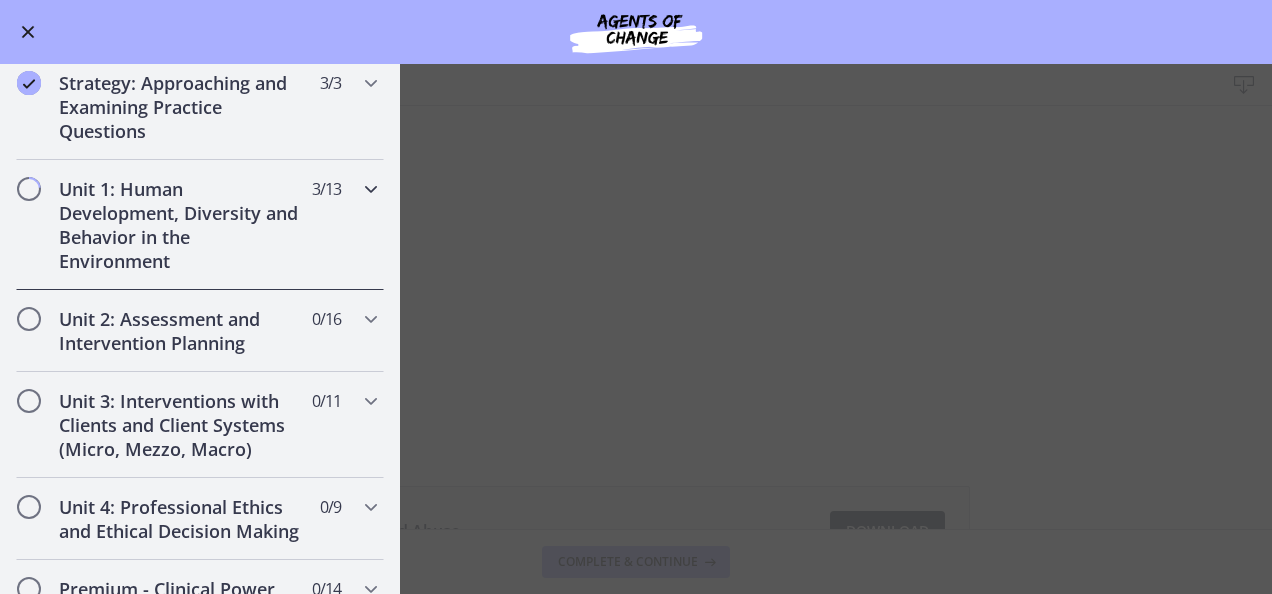 click on "Unit 1: Human Development, Diversity and Behavior in the Environment
3  /  13
Completed" at bounding box center (200, 225) 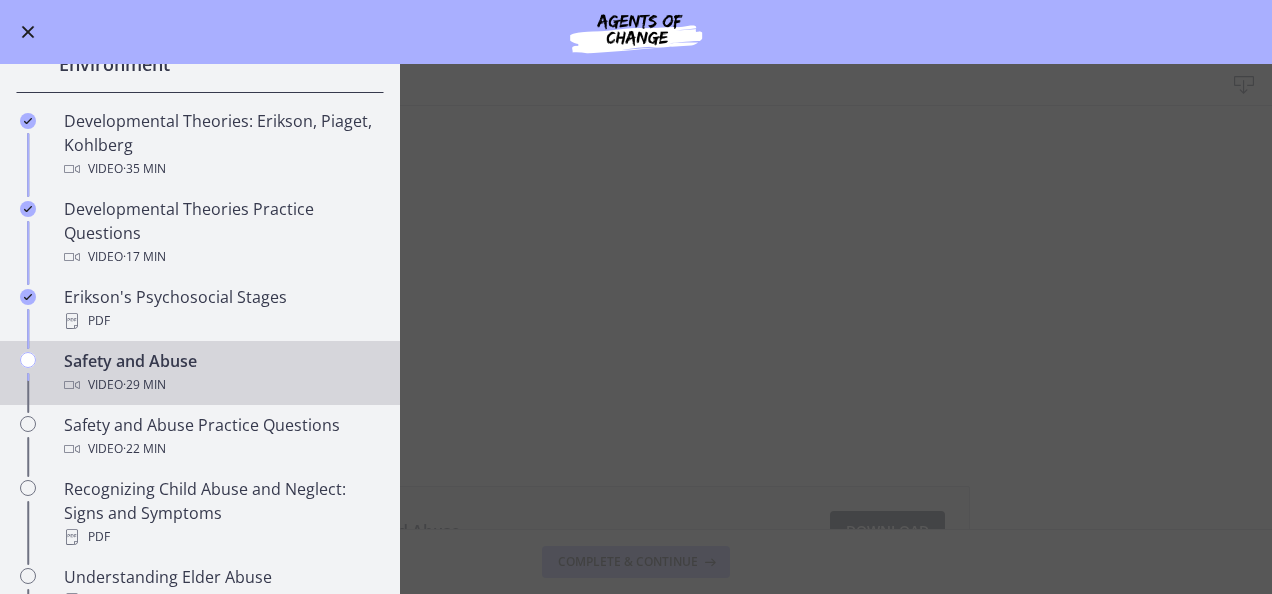 scroll, scrollTop: 520, scrollLeft: 0, axis: vertical 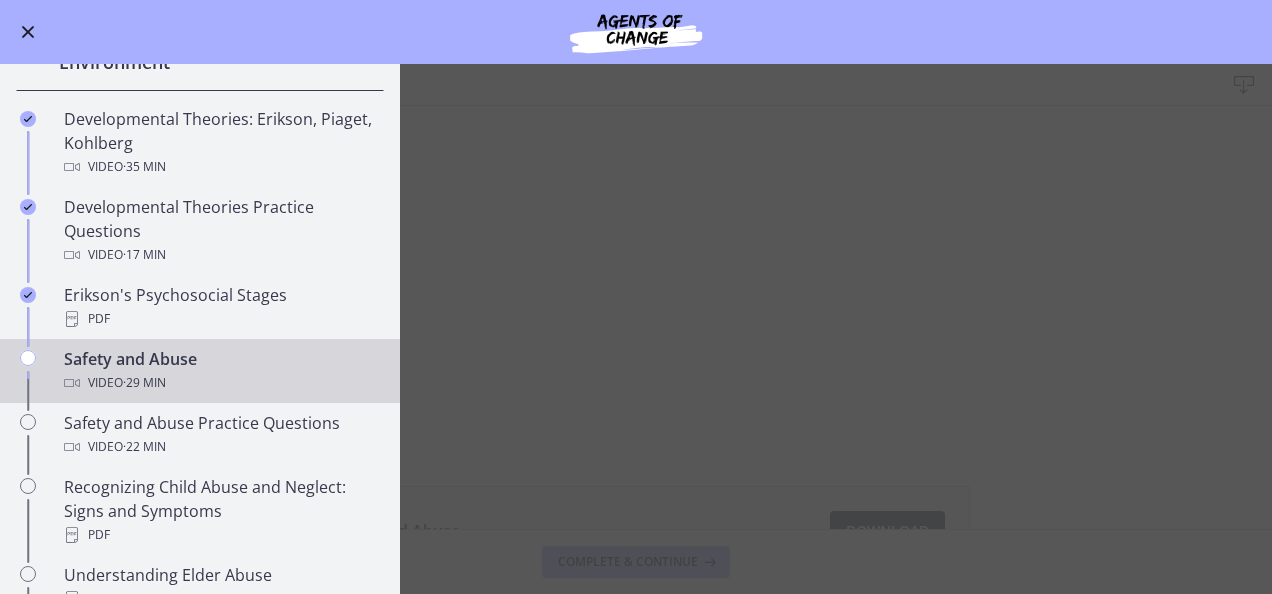 click on "Safety and Abuse
Download
Enable fullscreen
Safety and Abuse
Download
Opens in a new window
Complete & continue" at bounding box center [636, 329] 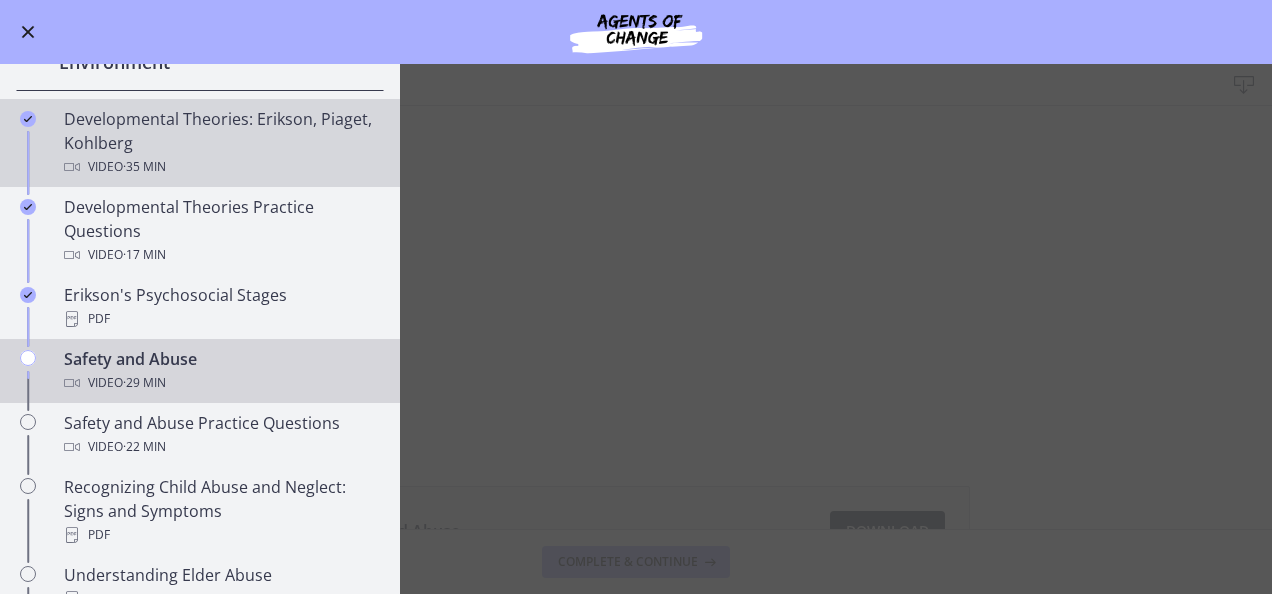 click on "Developmental Theories: Erikson, Piaget, Kohlberg
Video
·  35 min" at bounding box center (220, 143) 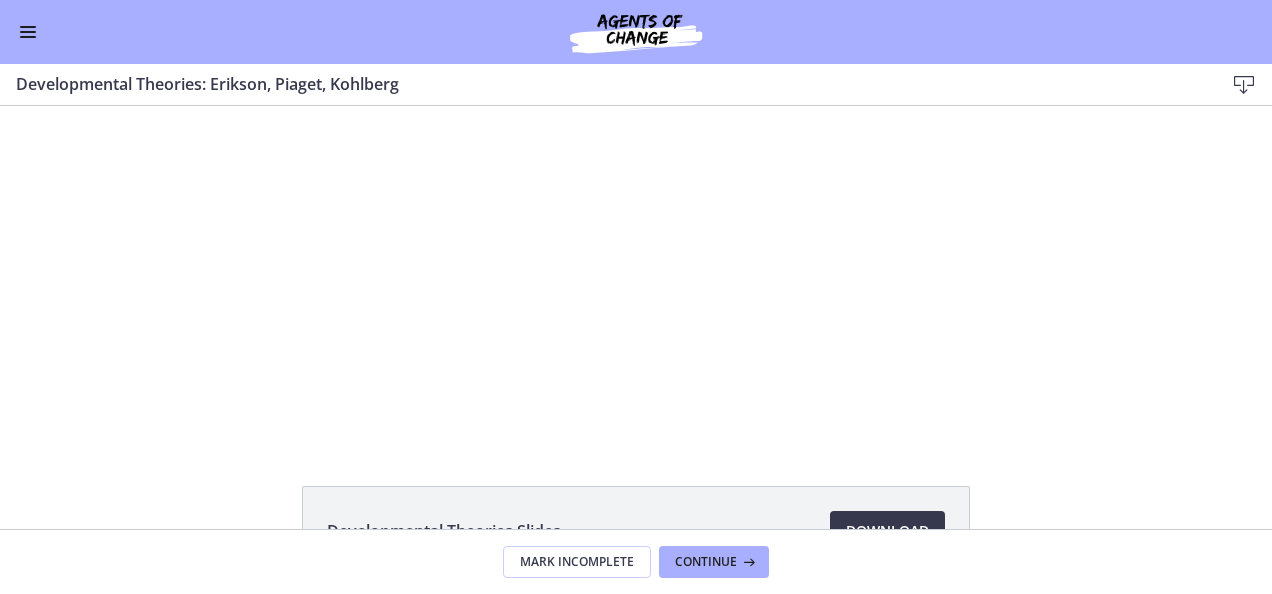 scroll, scrollTop: 0, scrollLeft: 0, axis: both 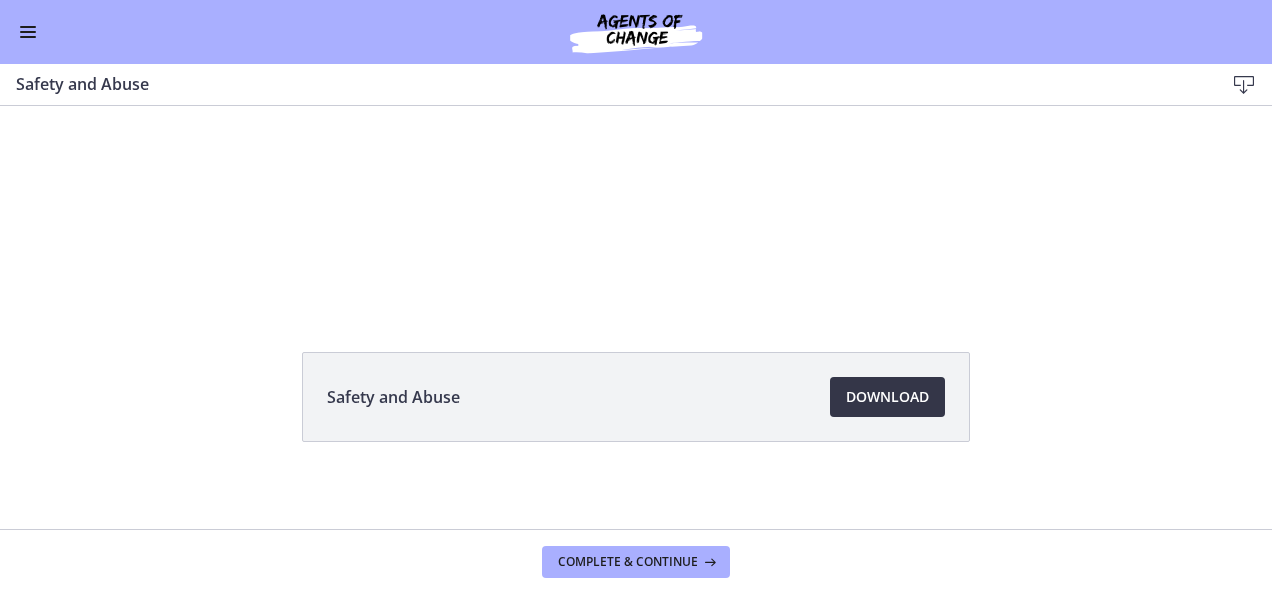 click on "Download
Opens in a new window" at bounding box center [887, 397] 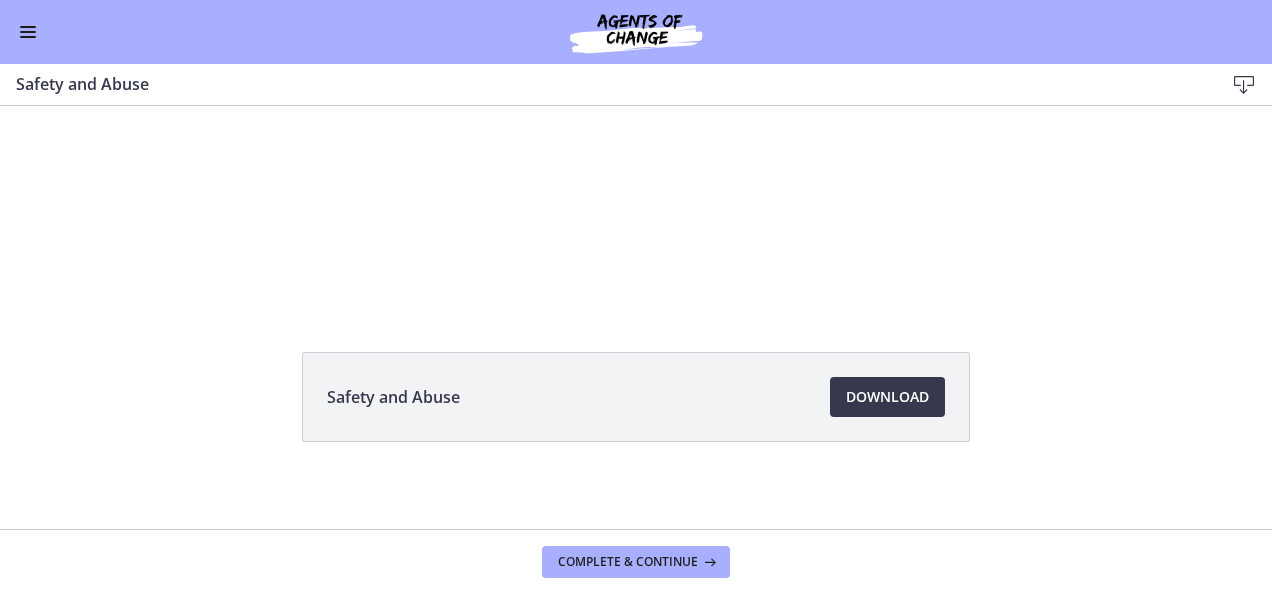 click at bounding box center [636, 139] 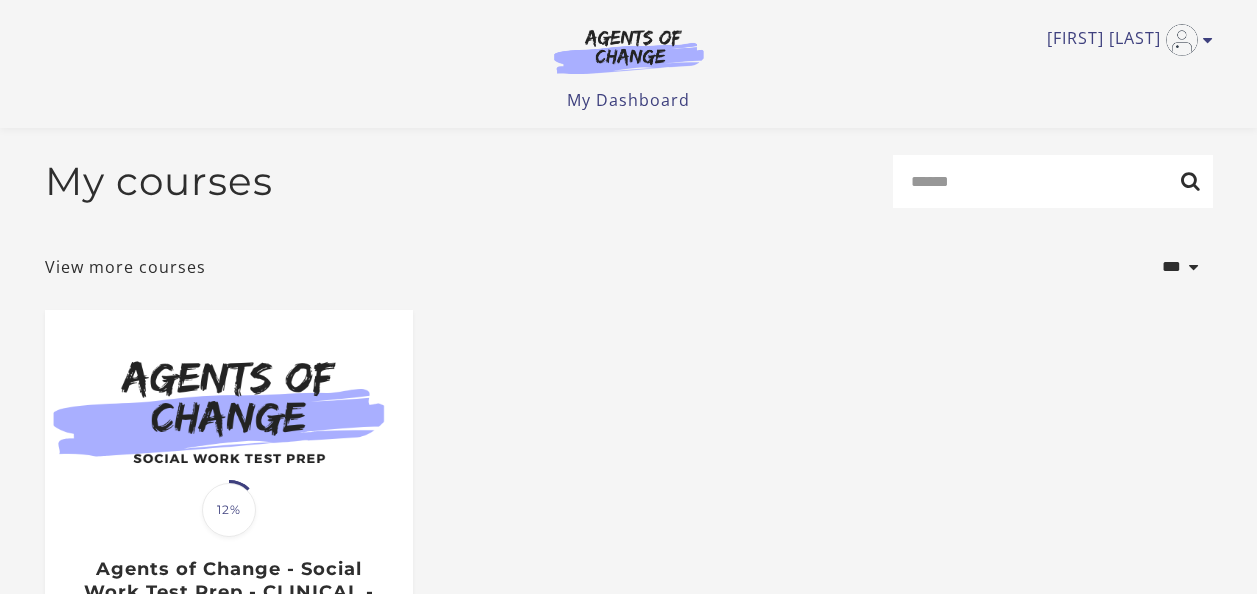 scroll, scrollTop: 326, scrollLeft: 0, axis: vertical 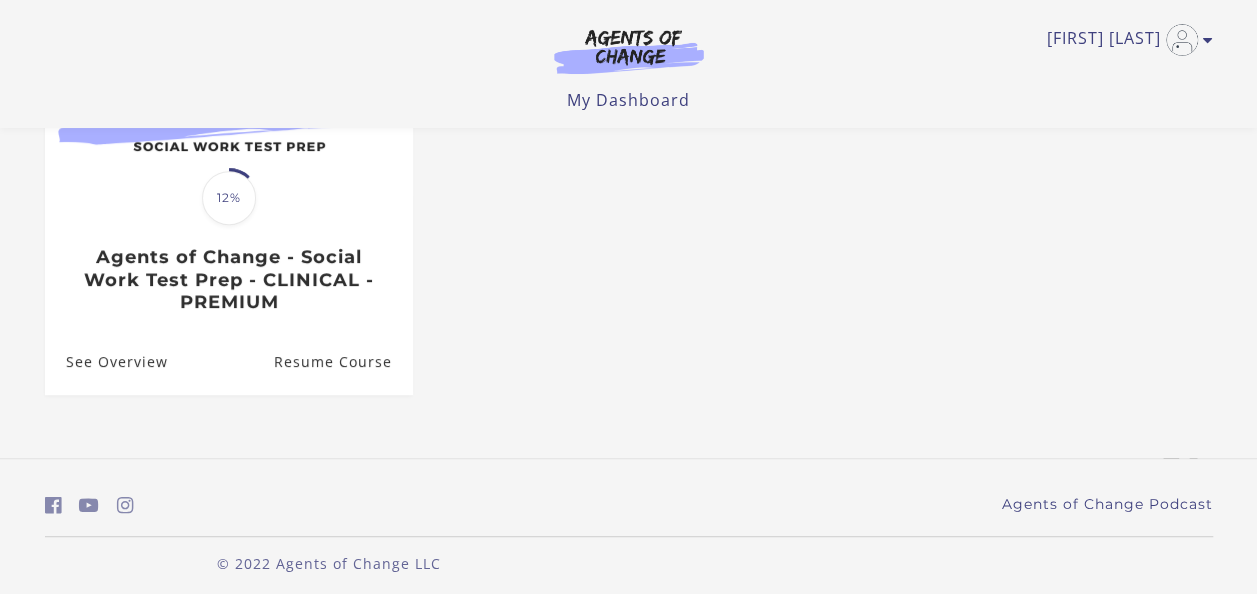 click on "Resume Course" at bounding box center (342, 361) 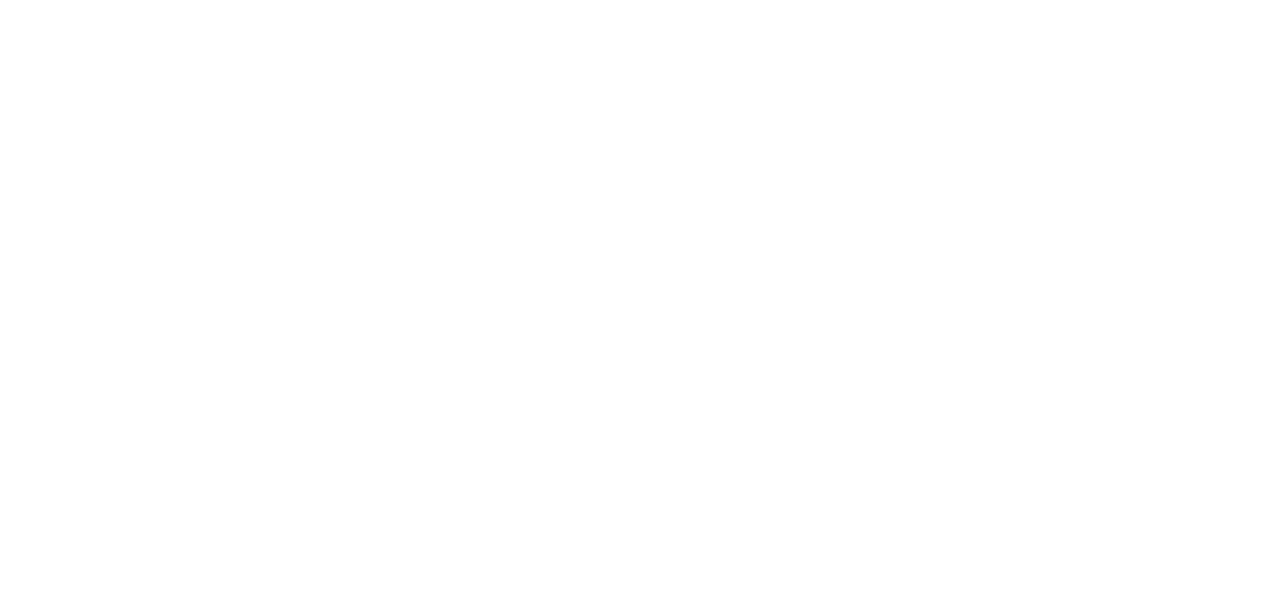 scroll, scrollTop: 0, scrollLeft: 0, axis: both 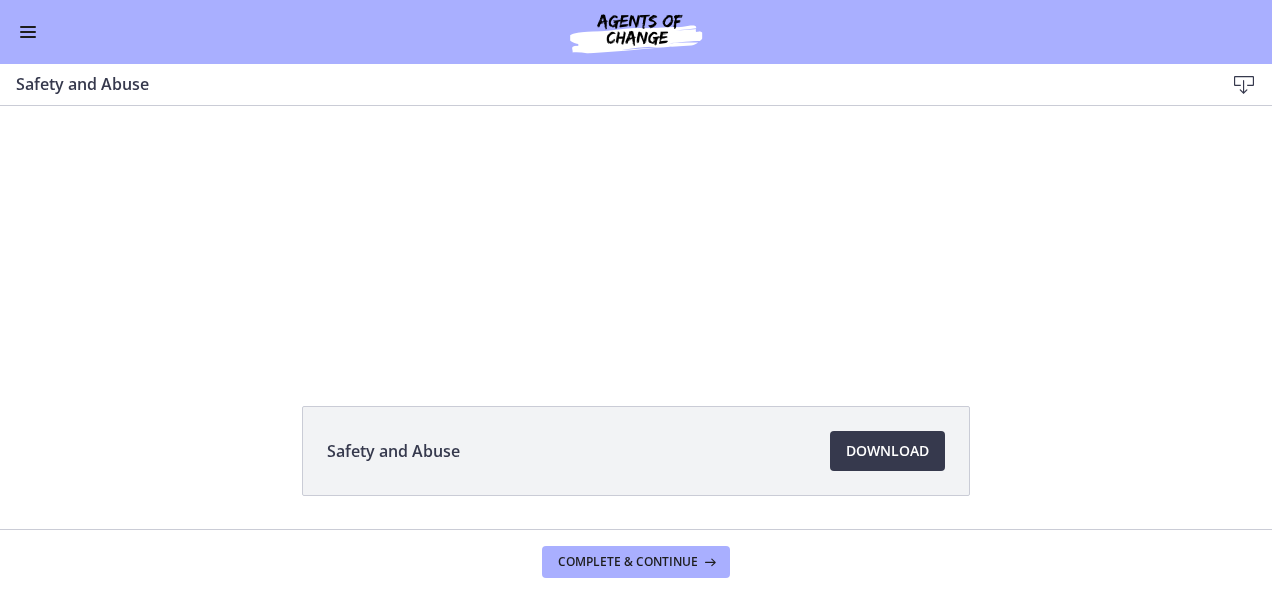 click at bounding box center (636, 193) 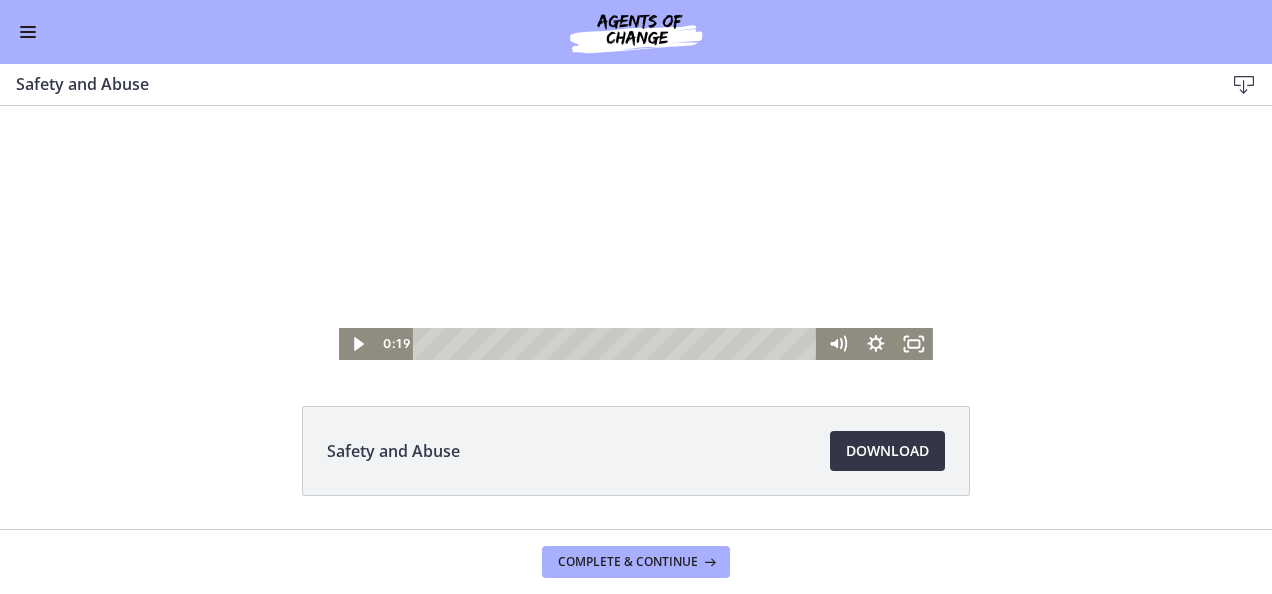 click on "Download
Opens in a new window" at bounding box center [887, 451] 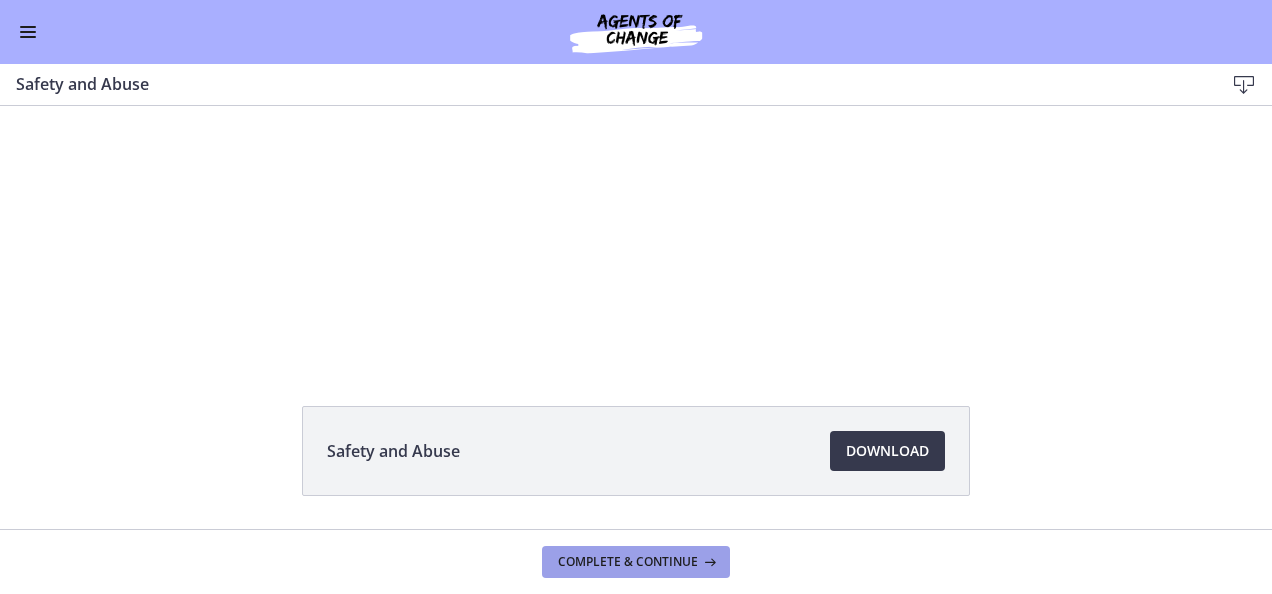 click on "Complete & continue" at bounding box center (628, 562) 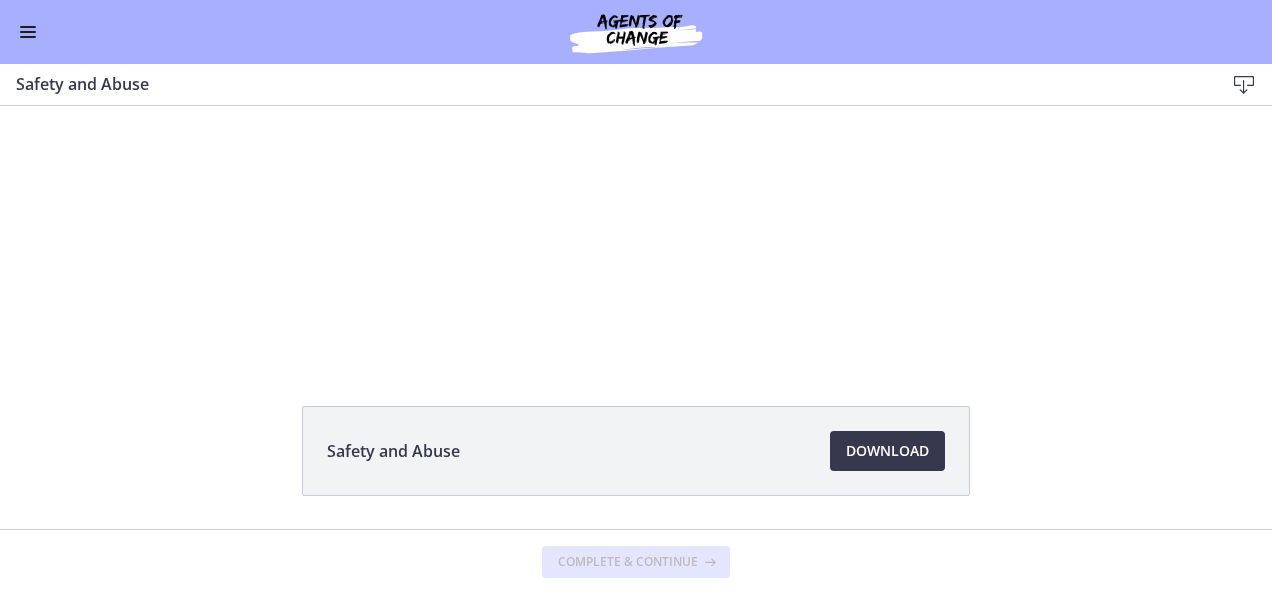 scroll, scrollTop: 0, scrollLeft: 0, axis: both 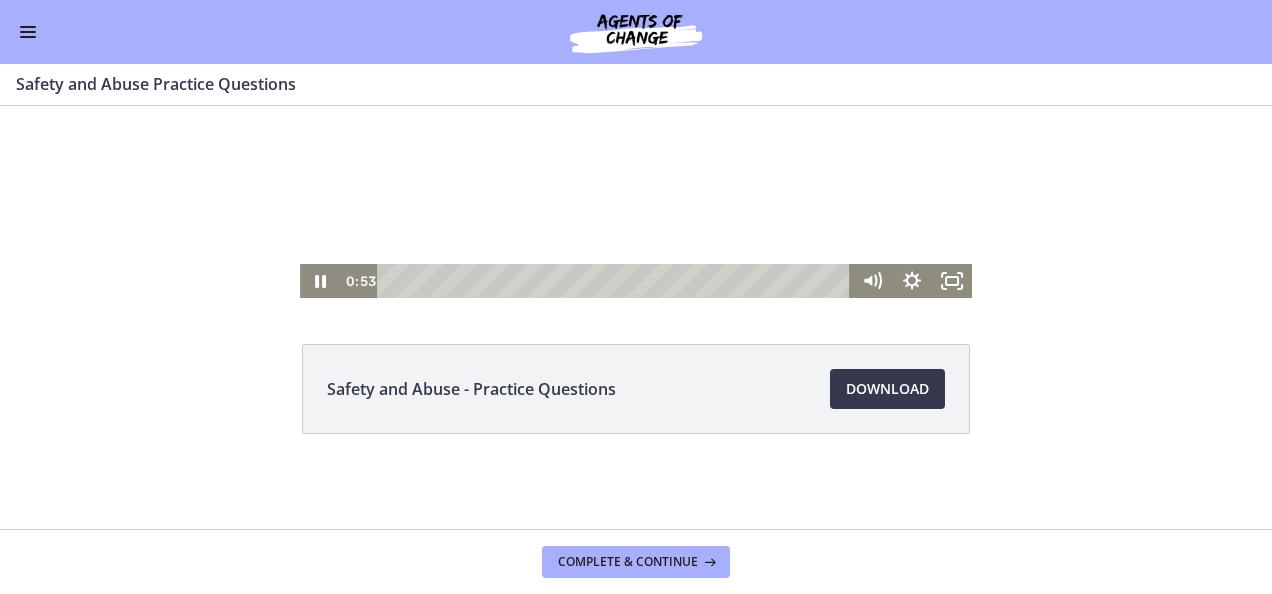 click 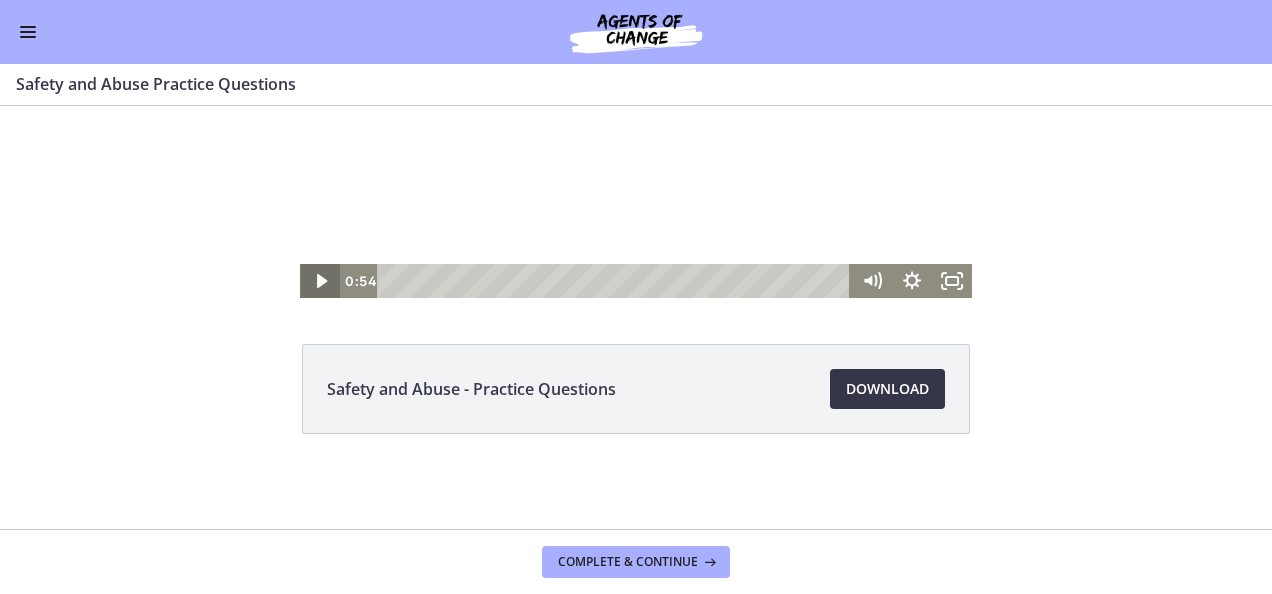 click on "Download
Opens in a new window" at bounding box center [887, 389] 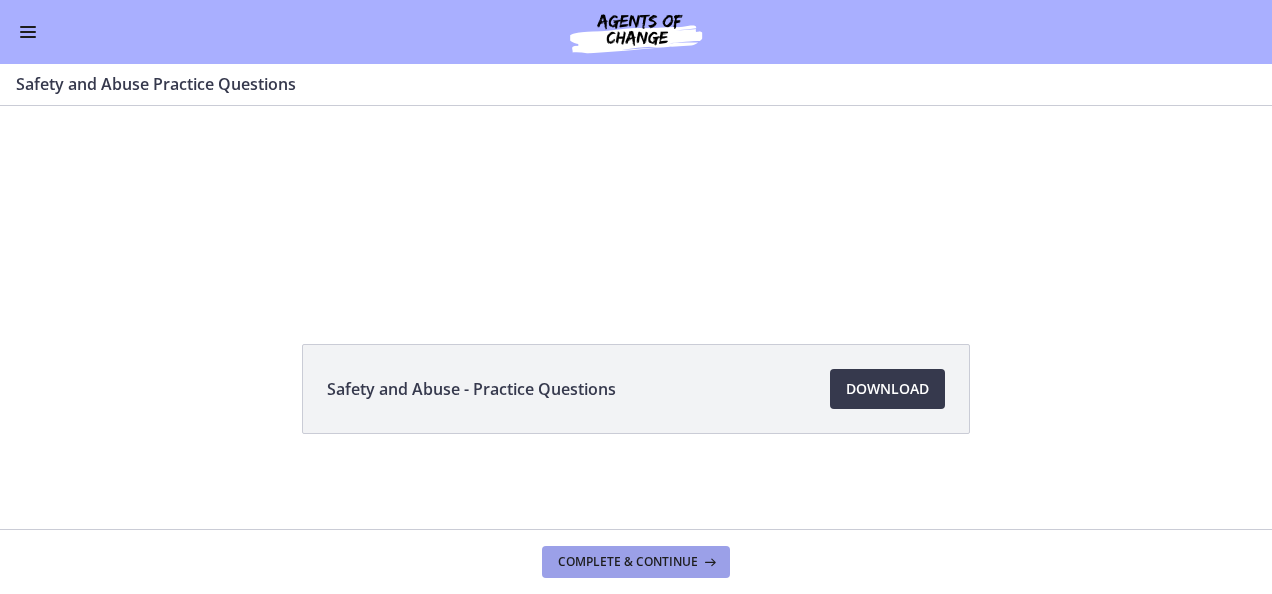 click on "Complete & continue" at bounding box center (628, 562) 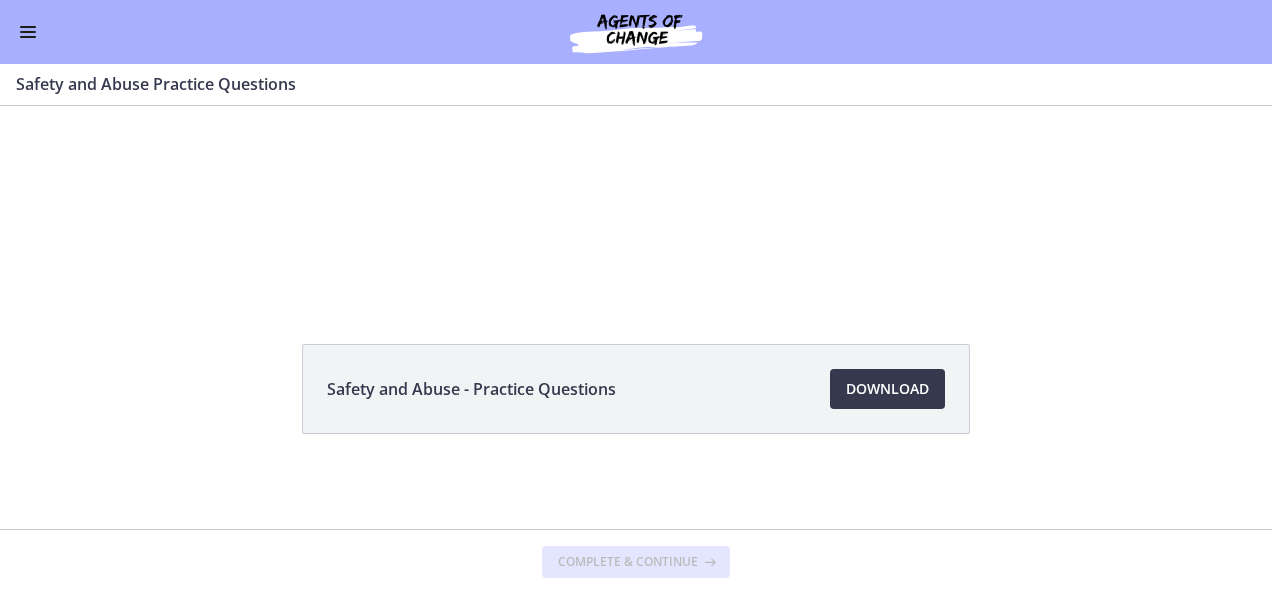 scroll, scrollTop: 0, scrollLeft: 0, axis: both 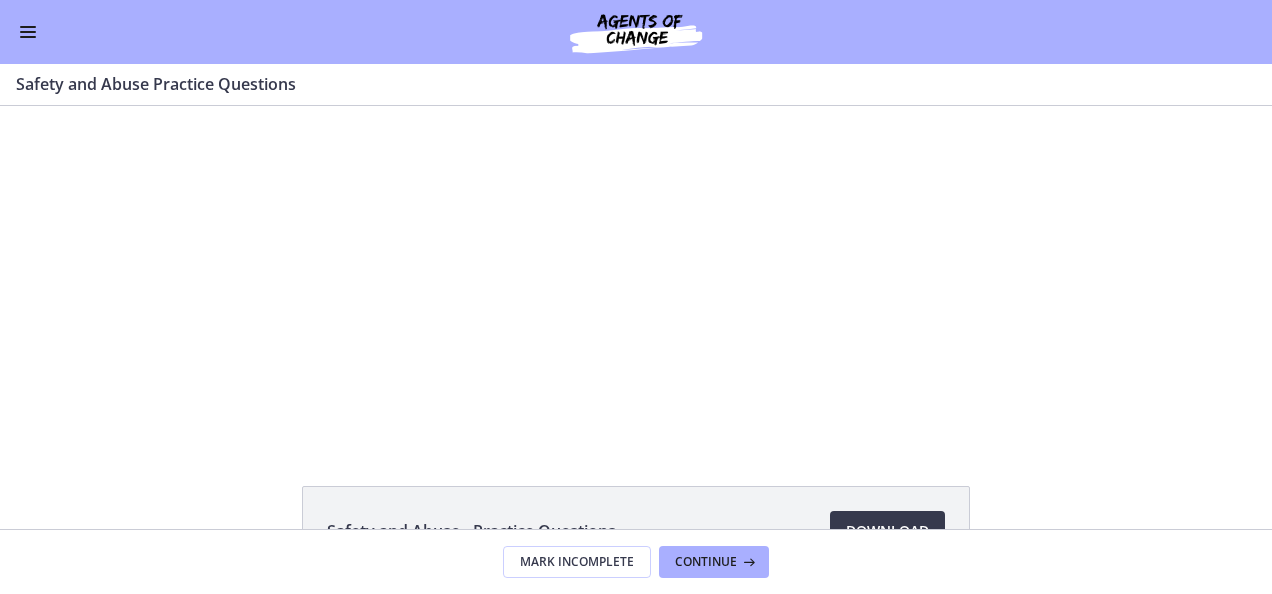 click at bounding box center [28, 37] 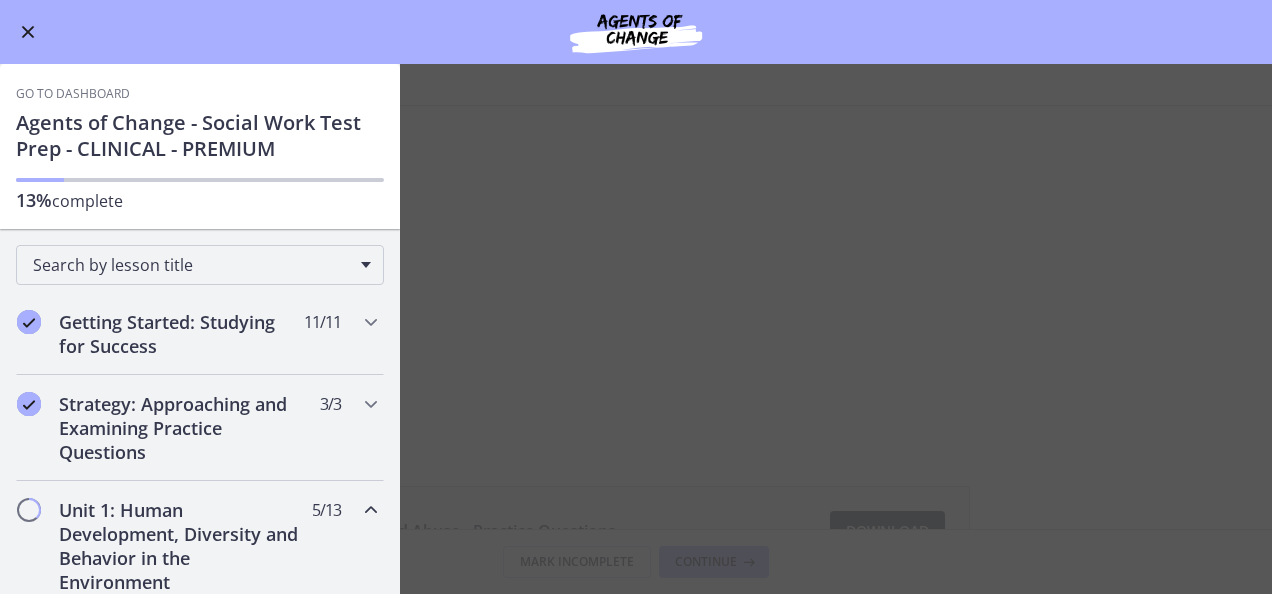 click at bounding box center (28, 32) 